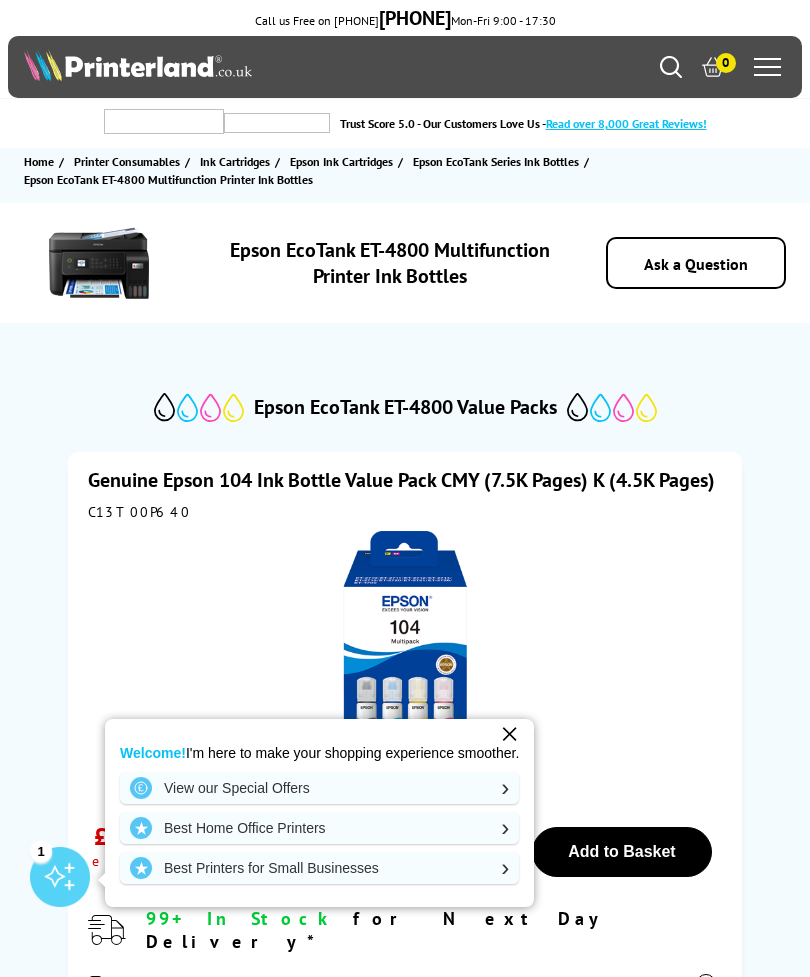 scroll, scrollTop: 0, scrollLeft: 0, axis: both 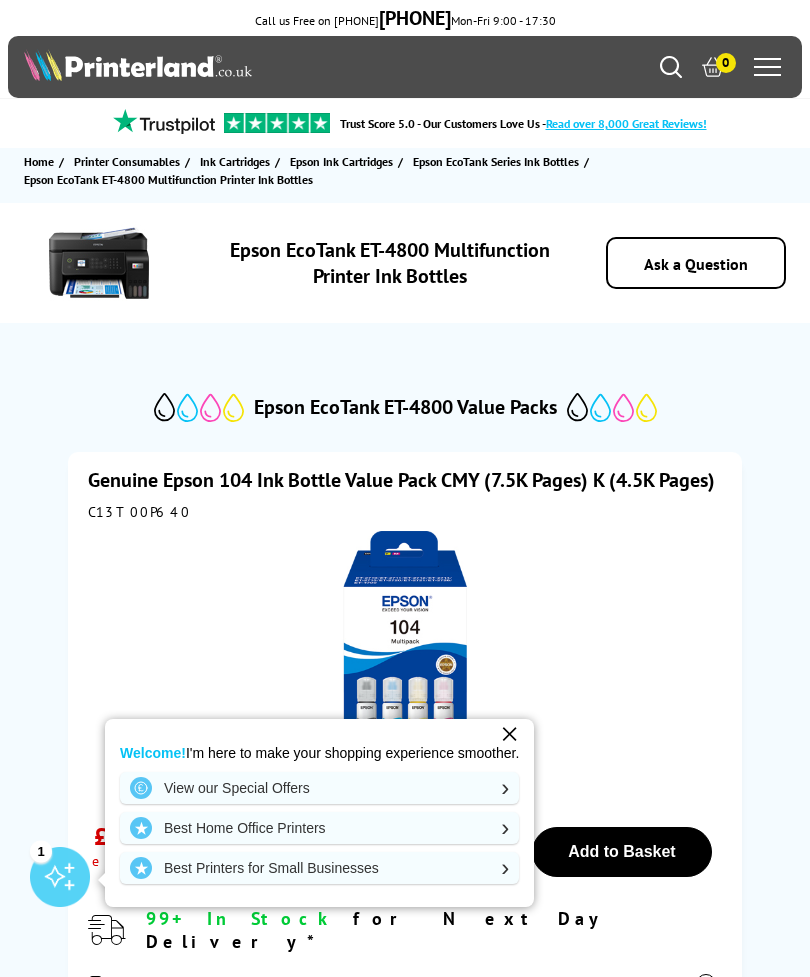 click at bounding box center [404, 658] 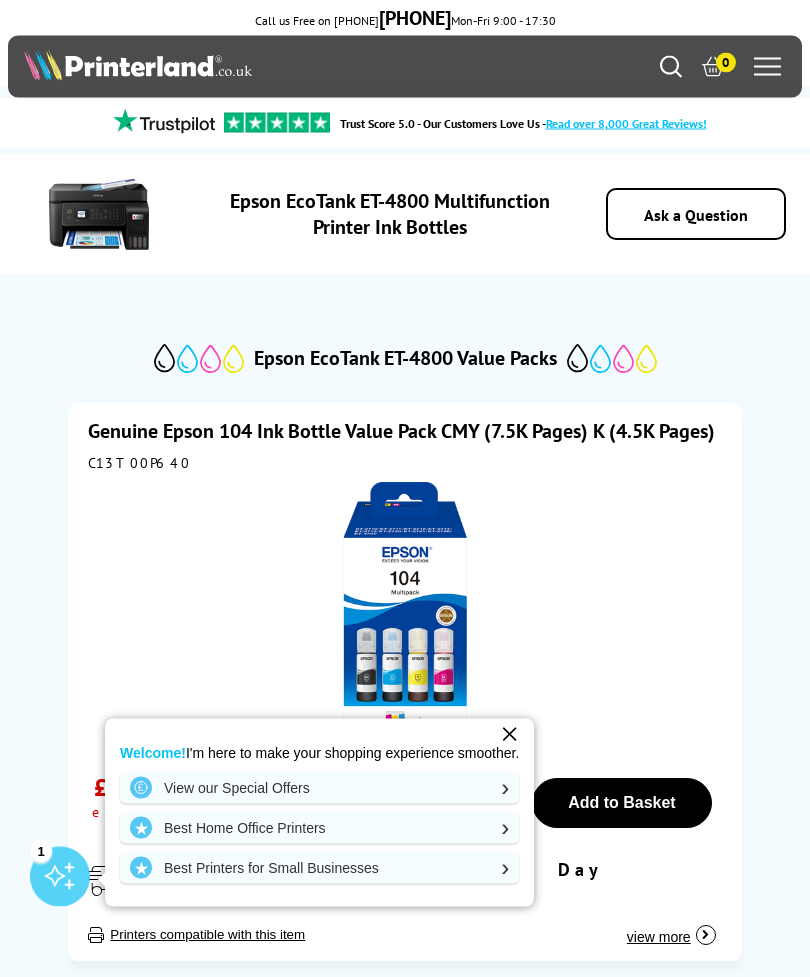 scroll, scrollTop: 44, scrollLeft: 0, axis: vertical 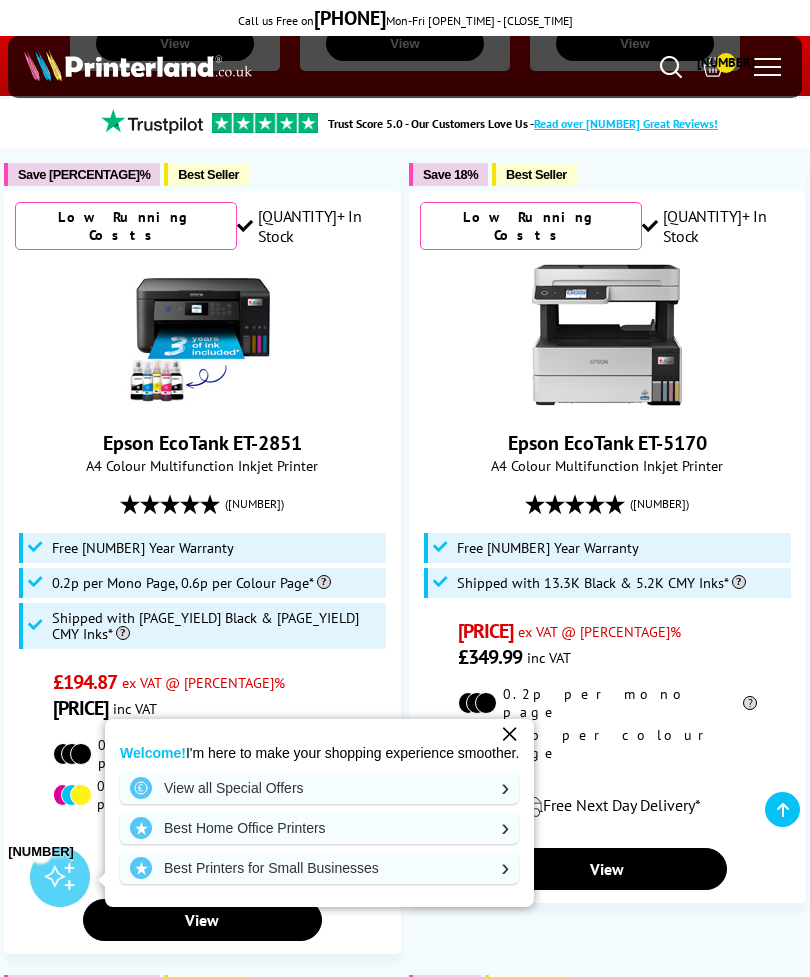 click on "Free 5 Year Warranty" at bounding box center (202, 548) 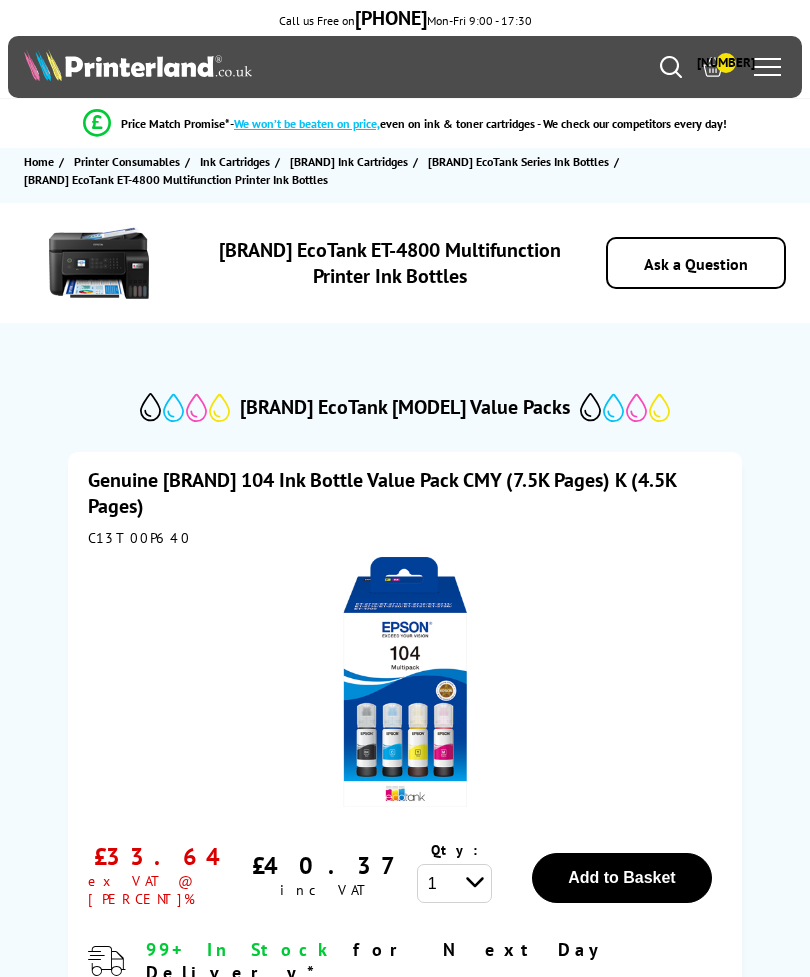 scroll, scrollTop: 43, scrollLeft: 0, axis: vertical 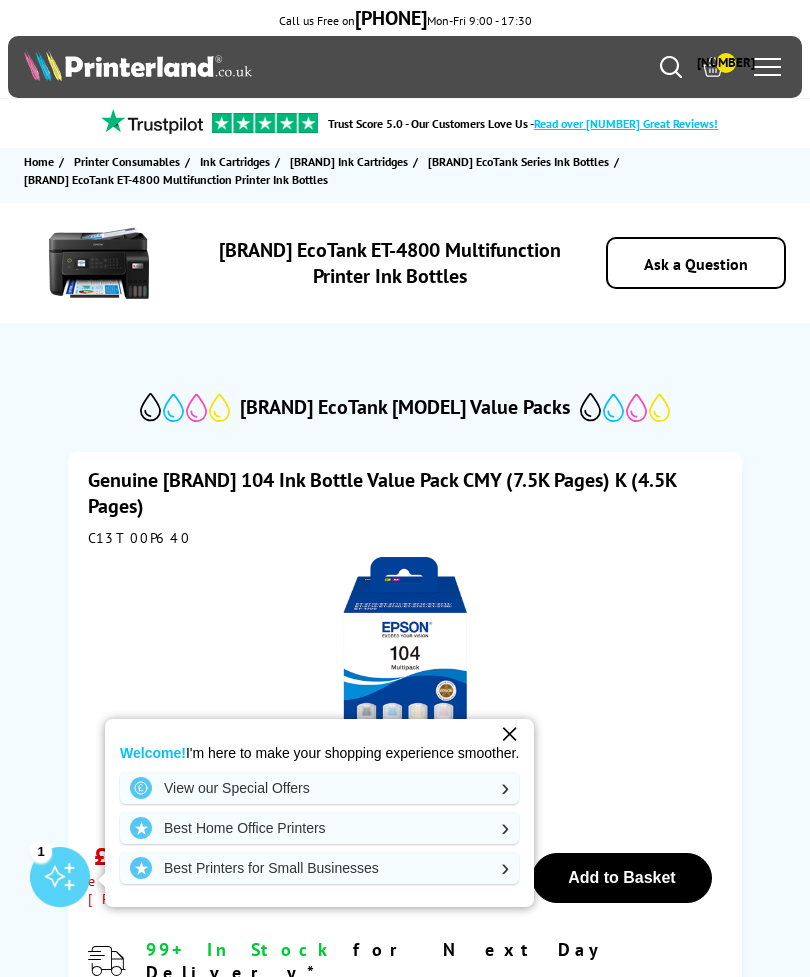 click on "[BRAND] EcoTank ET-4800 Multifunction Printer Ink Bottles" at bounding box center (390, 263) 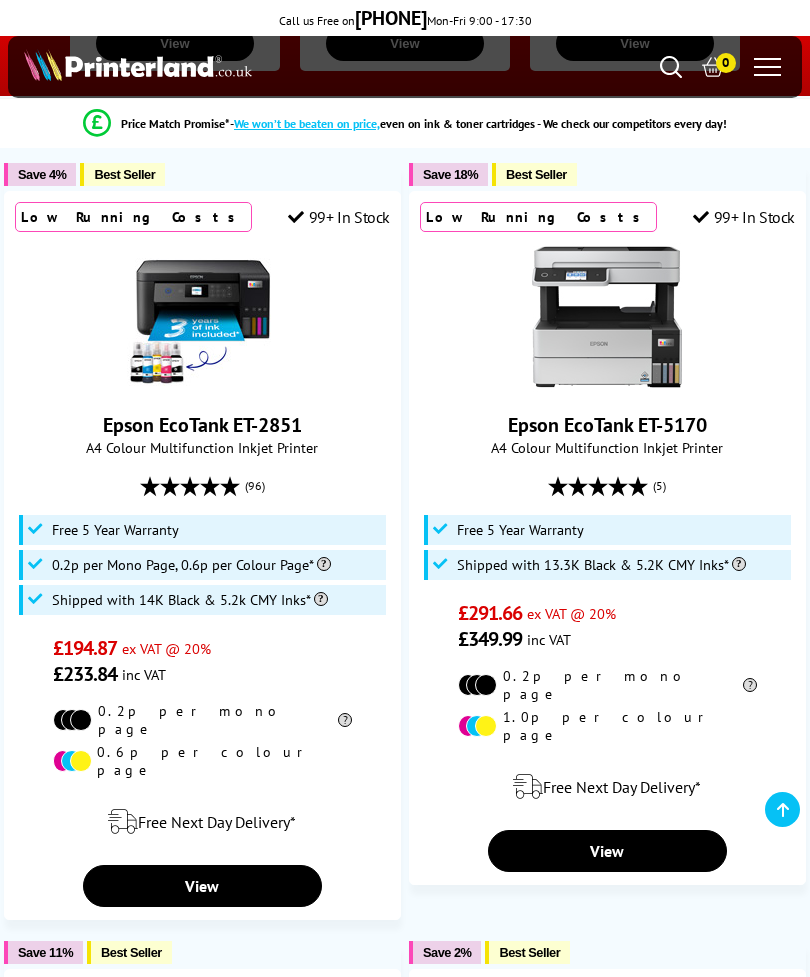 scroll, scrollTop: 528, scrollLeft: 0, axis: vertical 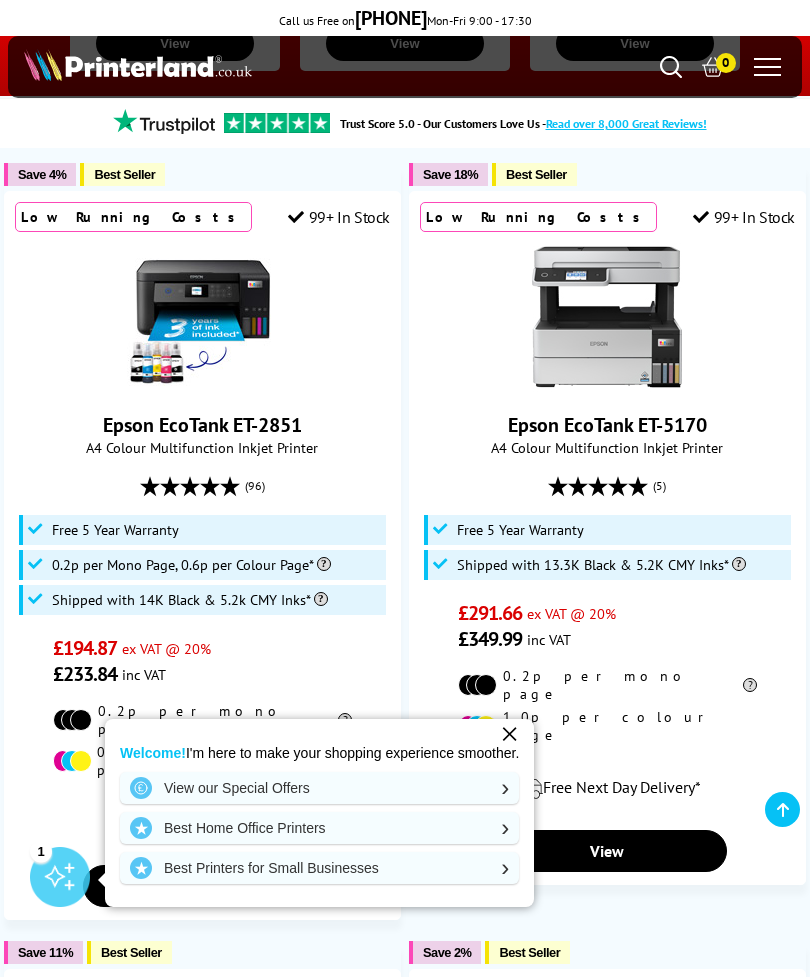 click on "Mon - Fri 9:00am - 5:30pm
Sales: 0800 840 1992
Customer Service: 0800 995 1992
0" at bounding box center (405, 67) 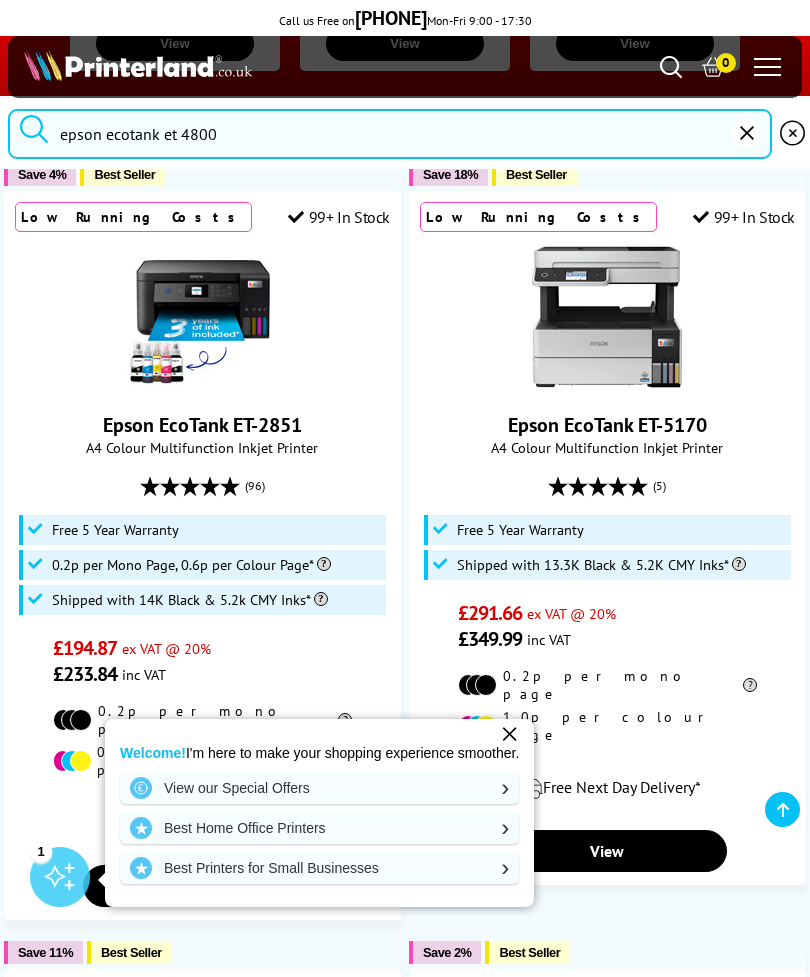 click at bounding box center [671, 67] 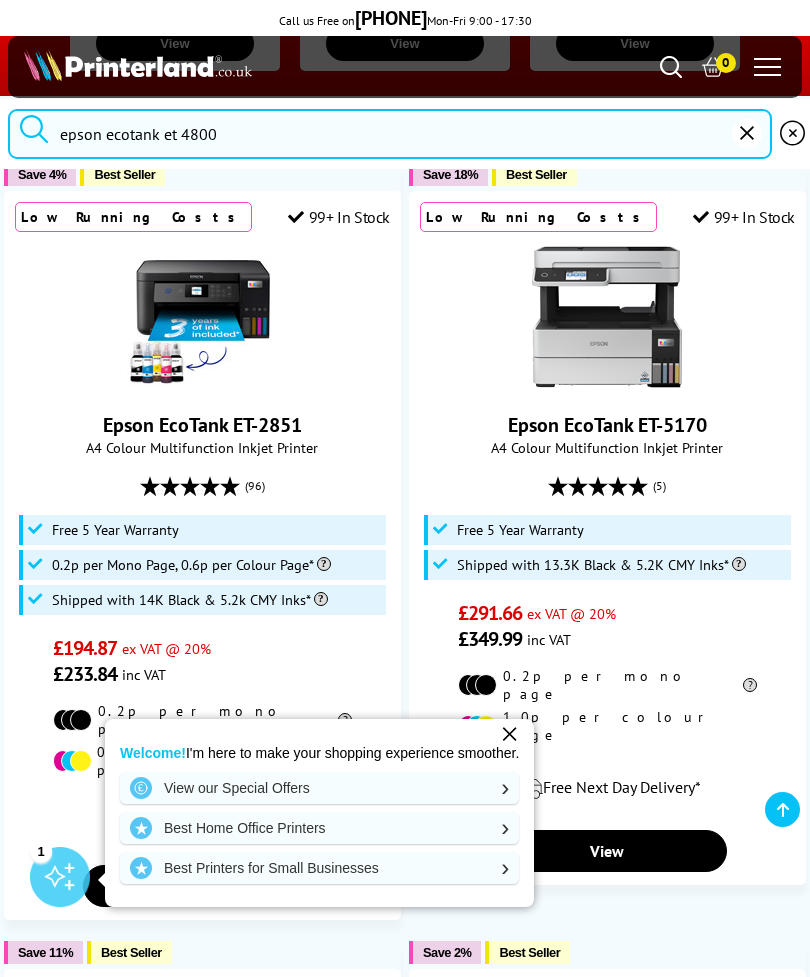 click on "epson ecotank et 4800" at bounding box center (390, 134) 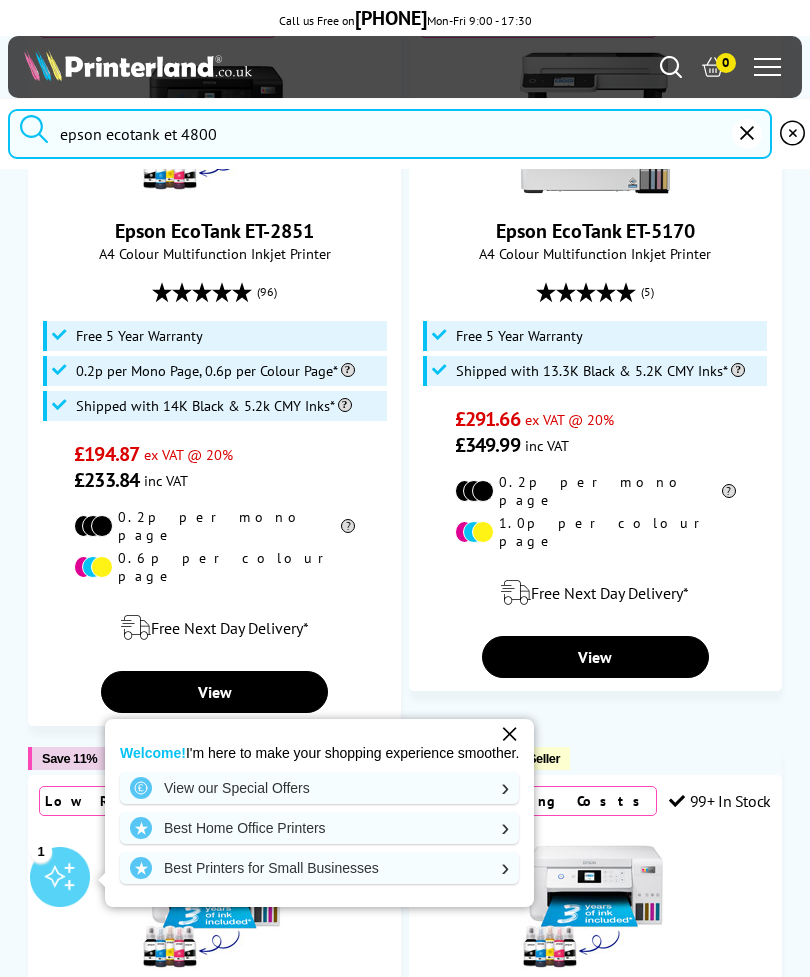 click at bounding box center (34, 131) 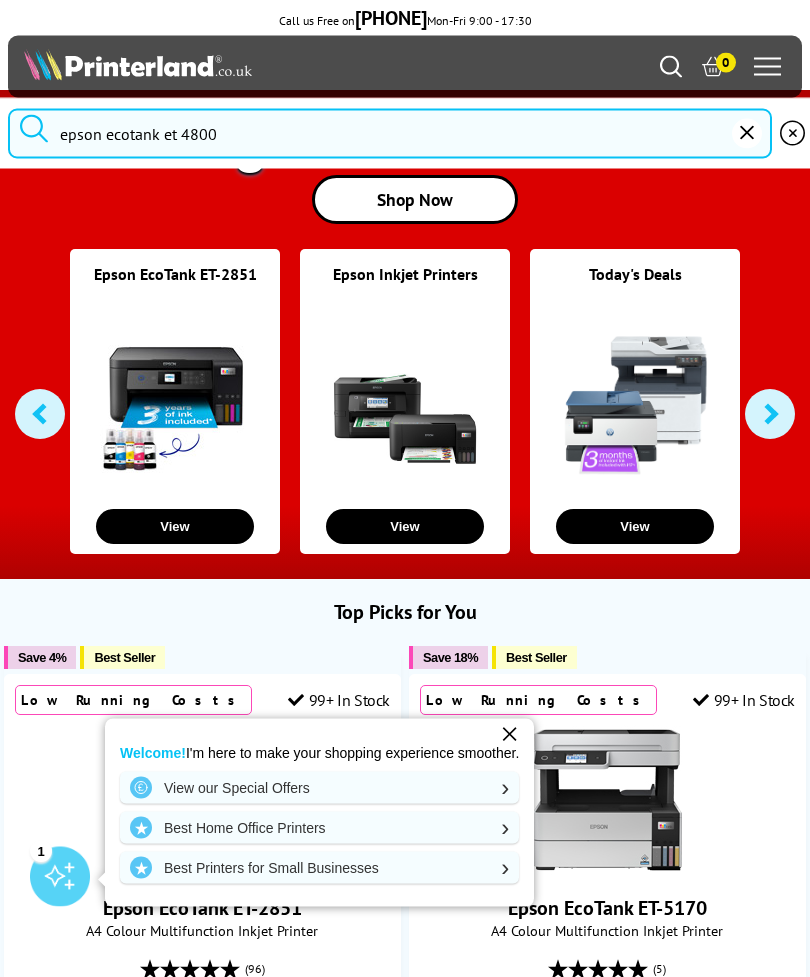 scroll, scrollTop: 0, scrollLeft: 0, axis: both 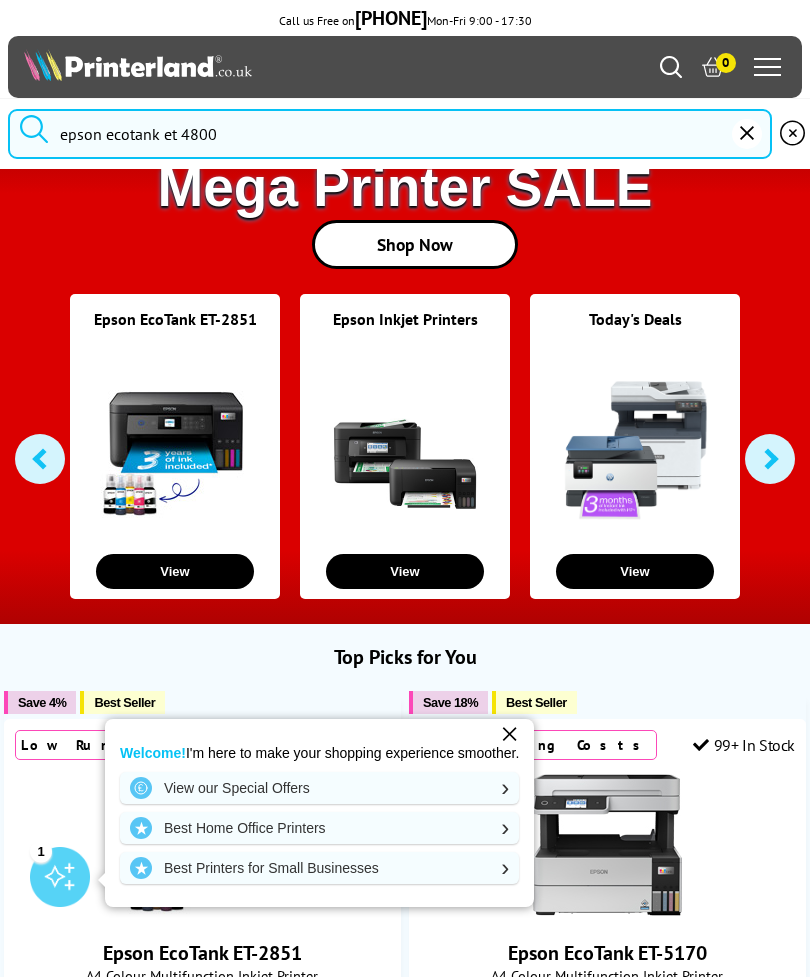 click on "epson ecotank et 4800" at bounding box center [390, 134] 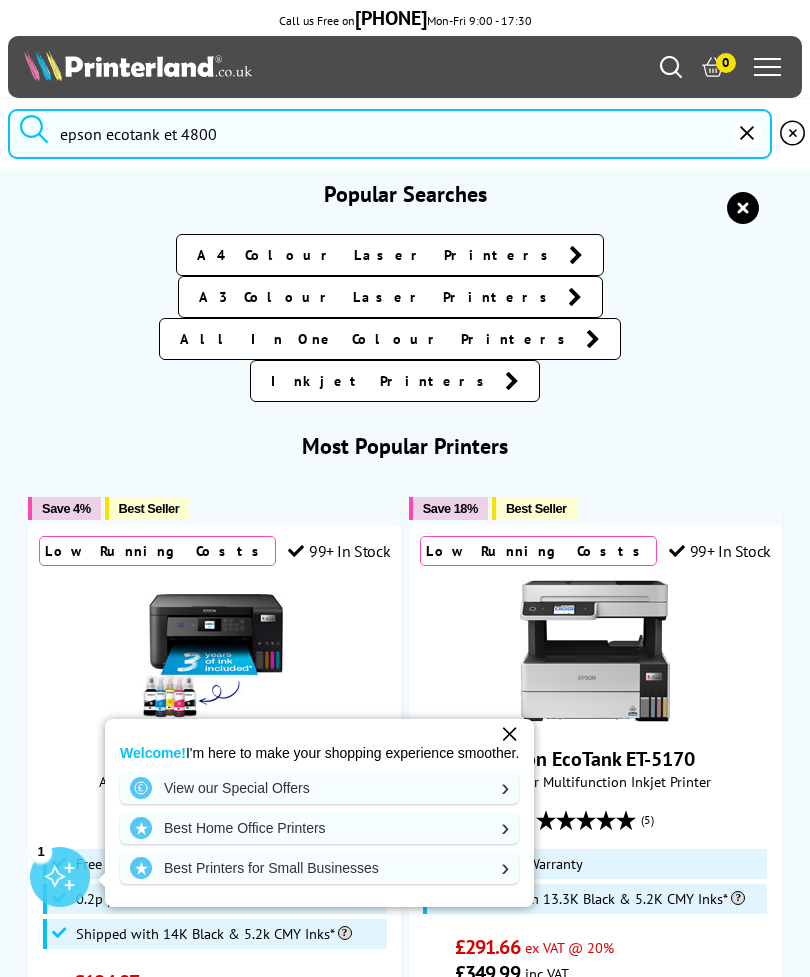 click at bounding box center (34, 131) 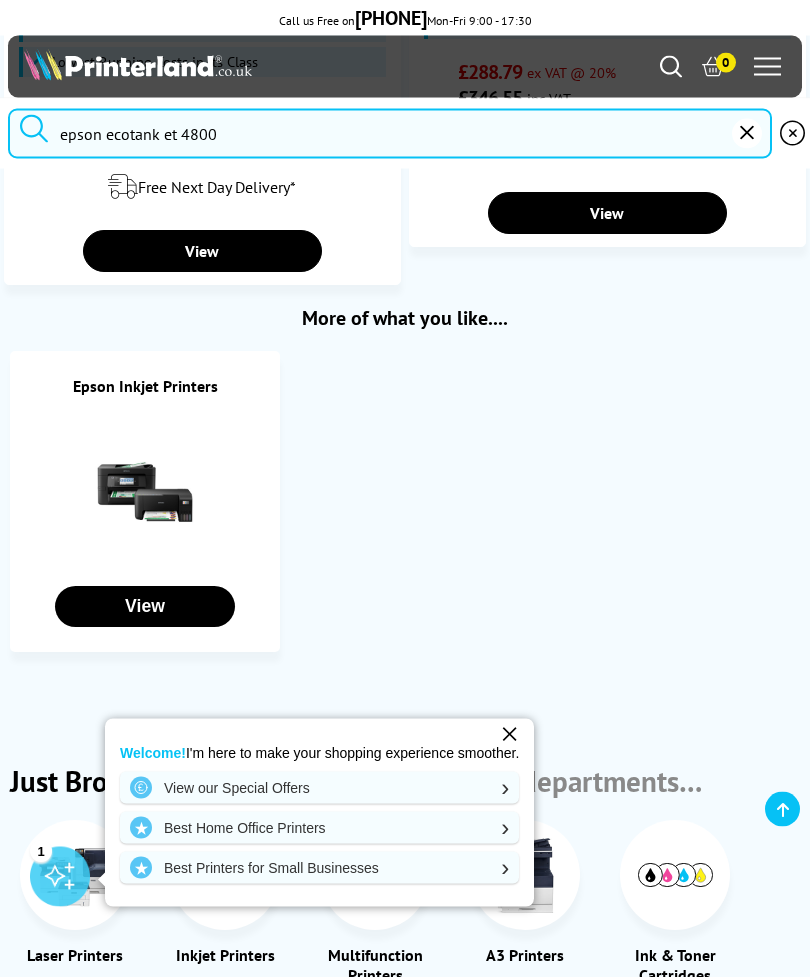 scroll, scrollTop: 3292, scrollLeft: 0, axis: vertical 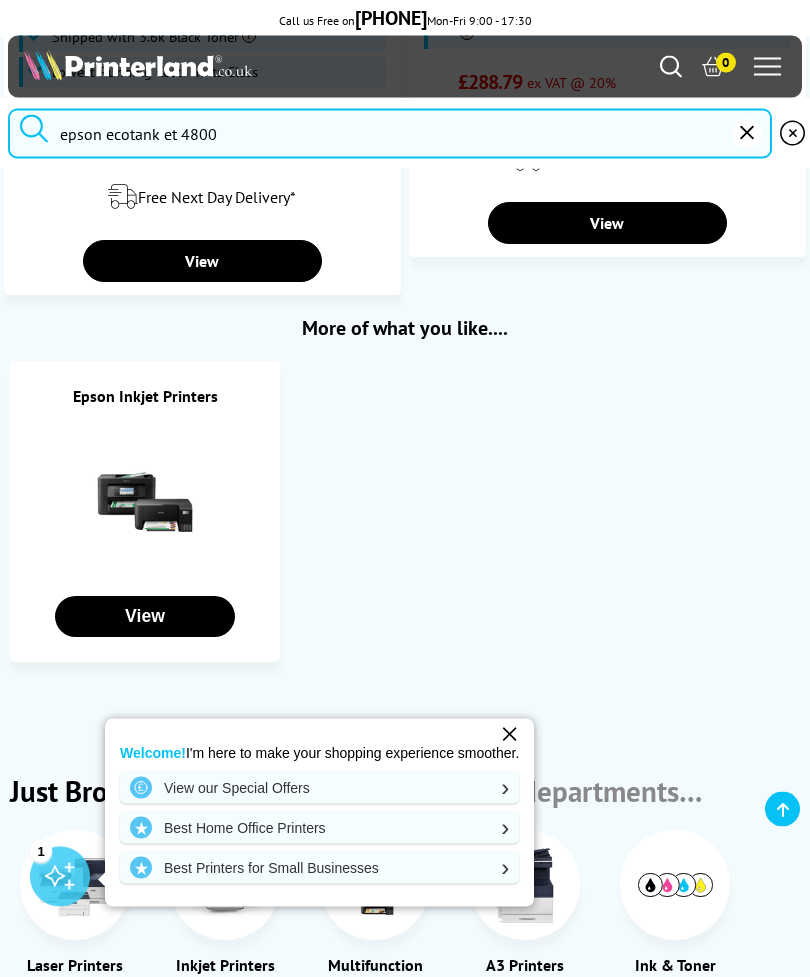 click on "View" at bounding box center [145, 617] 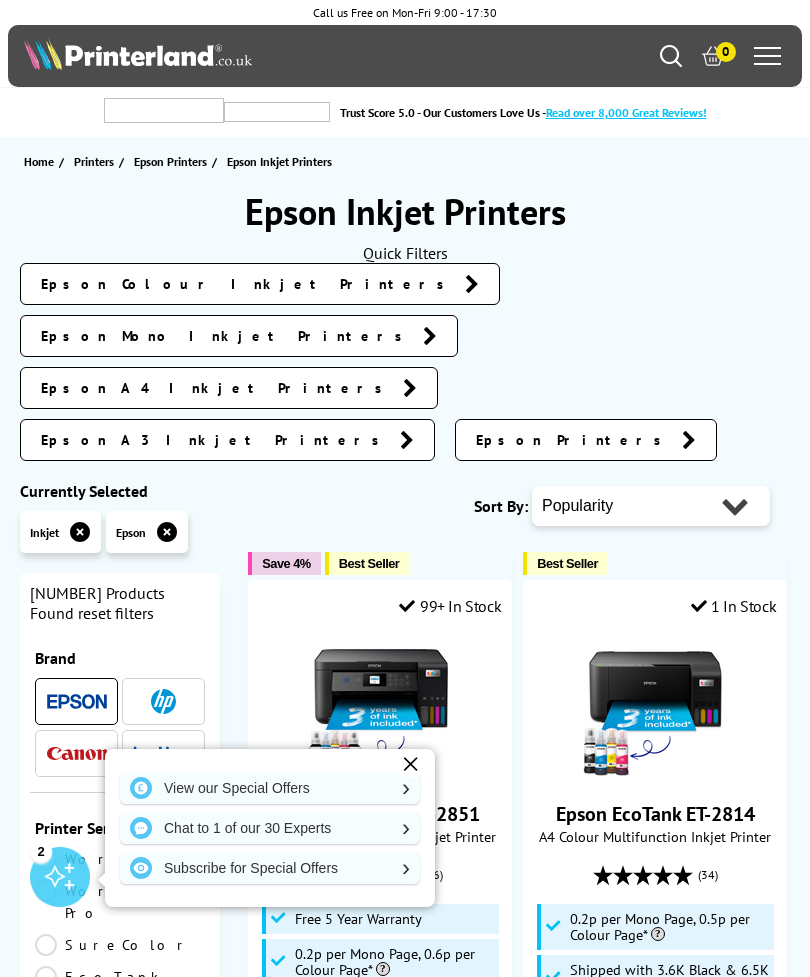 scroll, scrollTop: 0, scrollLeft: 0, axis: both 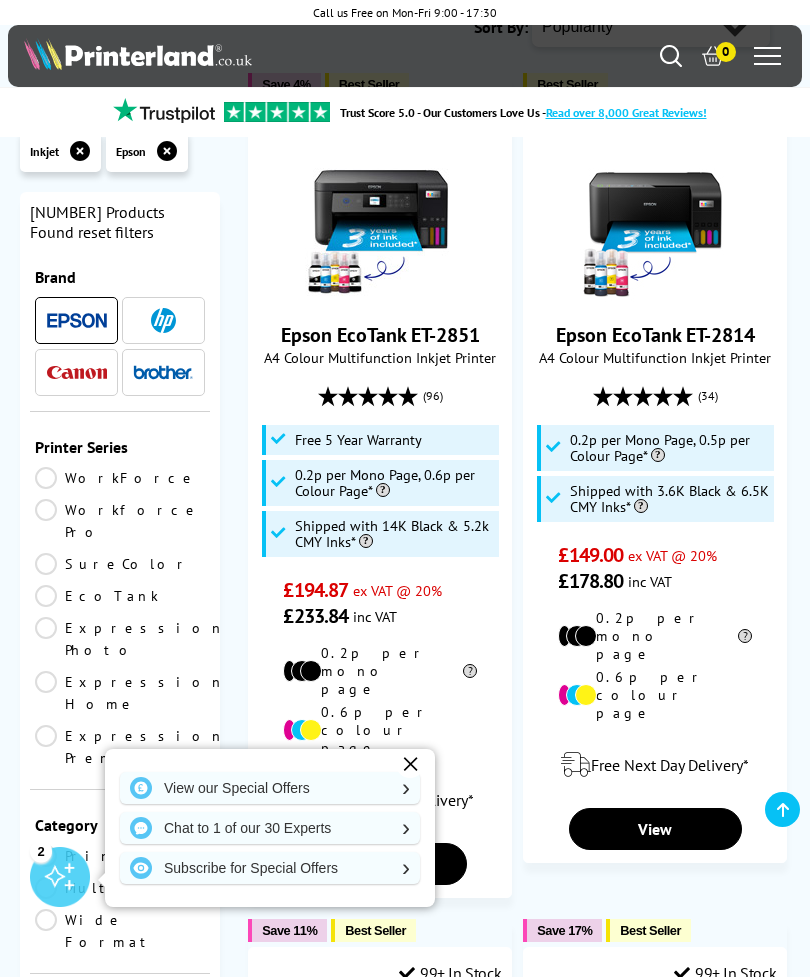 click at bounding box center (671, 56) 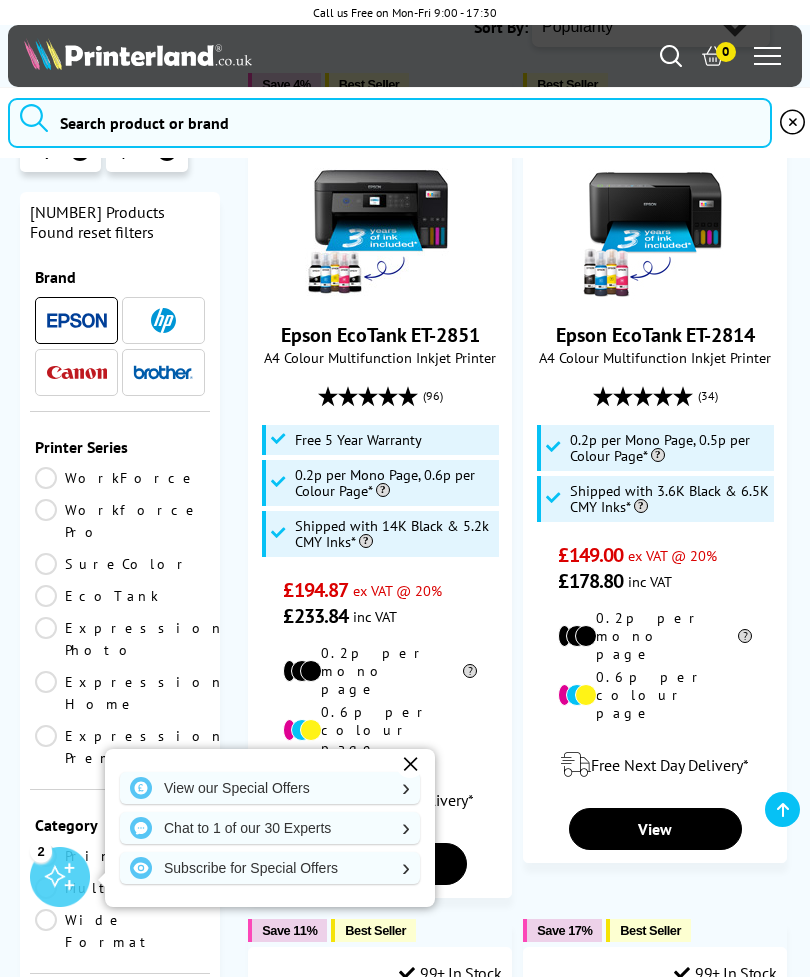 click at bounding box center (671, 56) 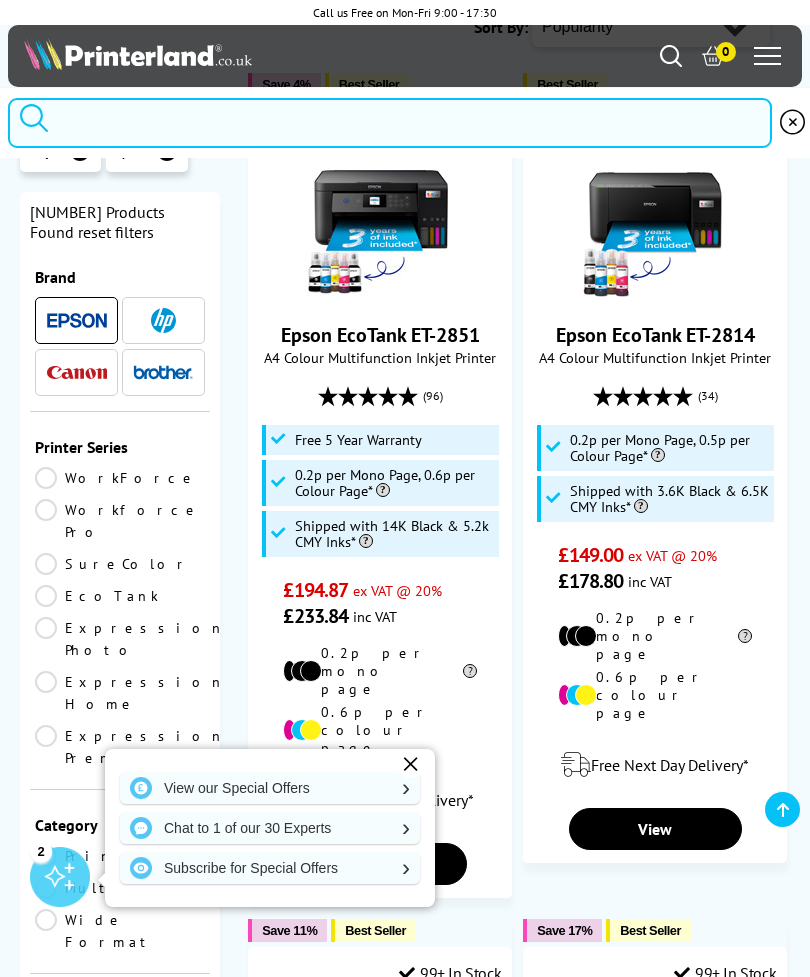 click at bounding box center (390, 123) 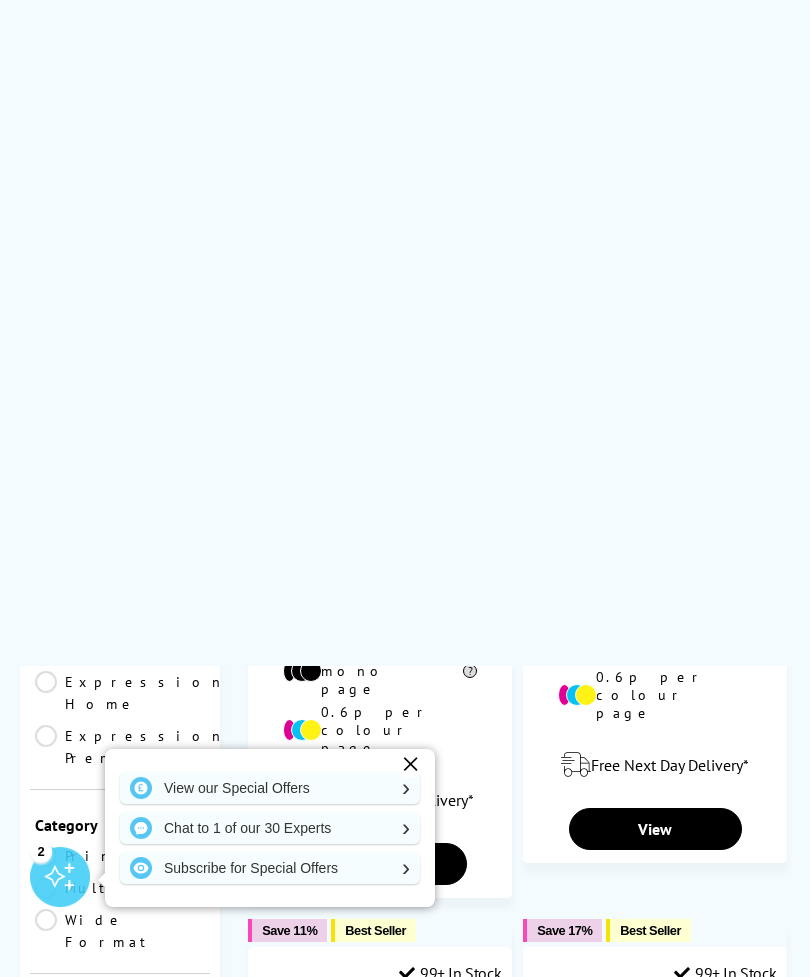 scroll, scrollTop: 0, scrollLeft: 0, axis: both 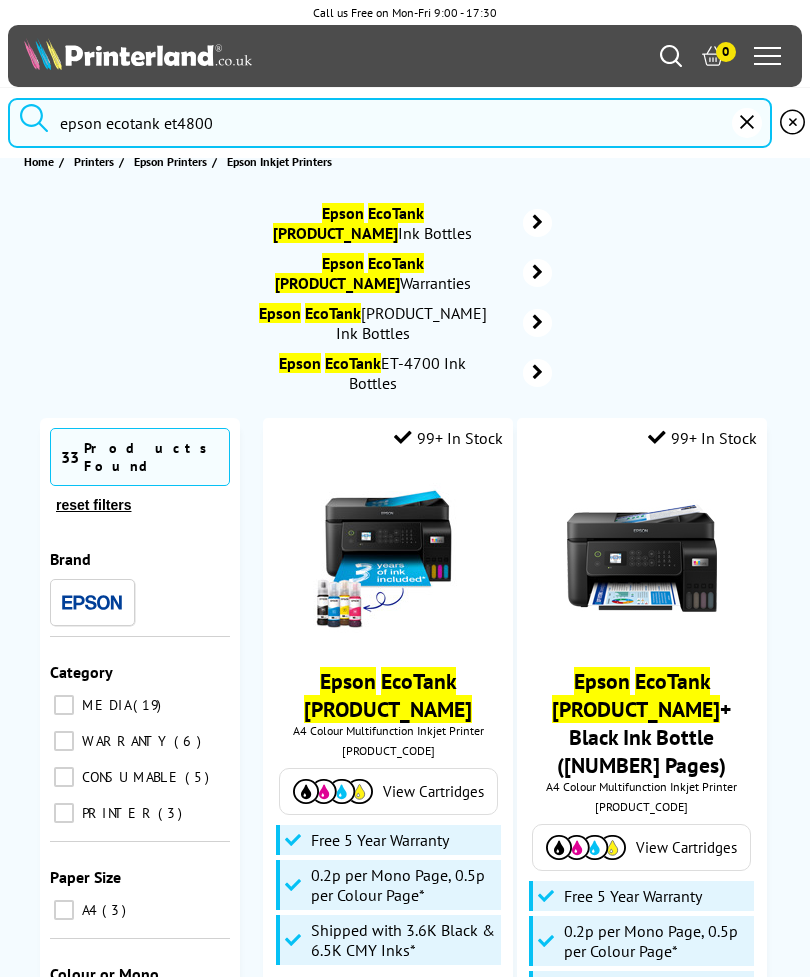 type on "epson ecotank et4800" 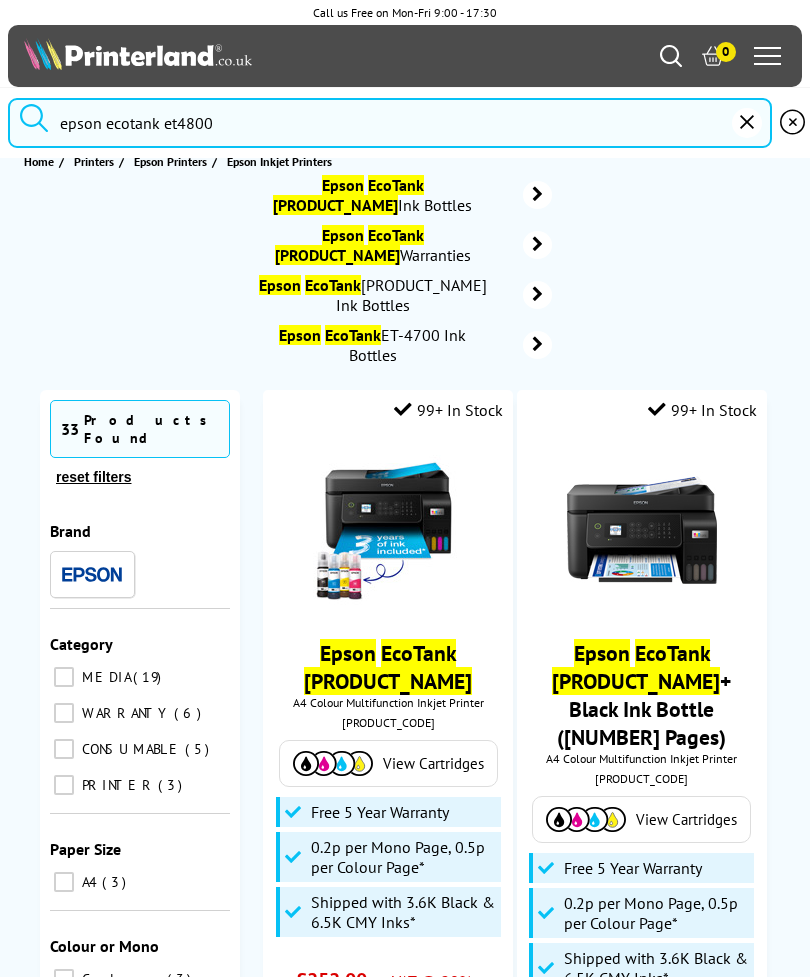 click at bounding box center (388, 530) 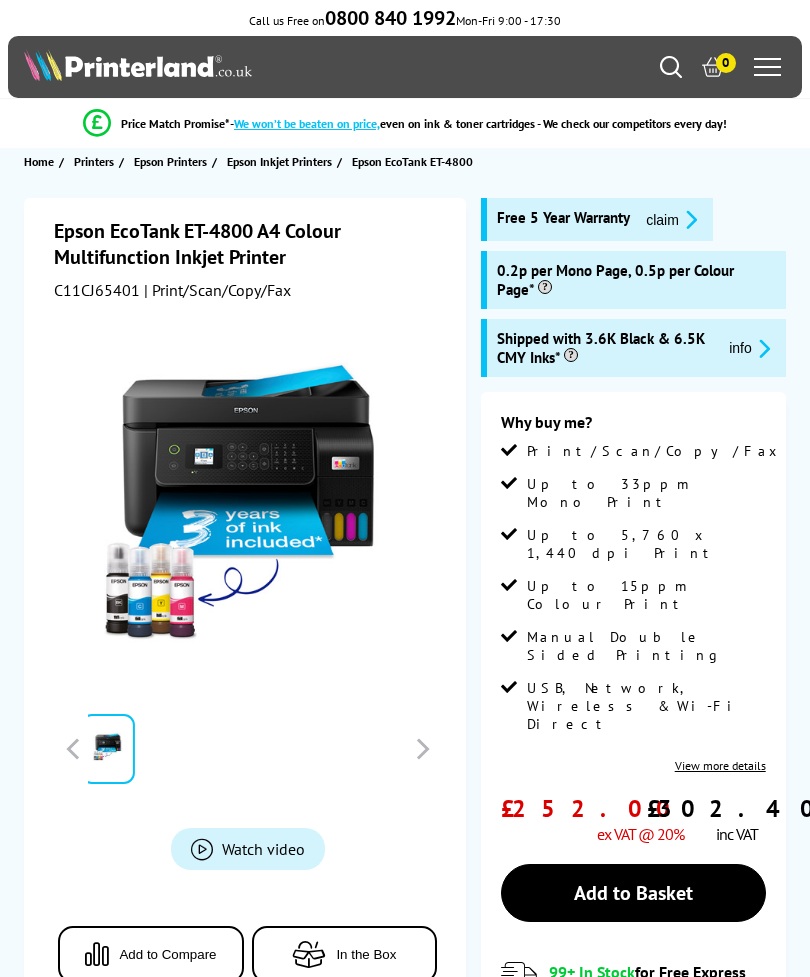 scroll, scrollTop: 0, scrollLeft: 0, axis: both 